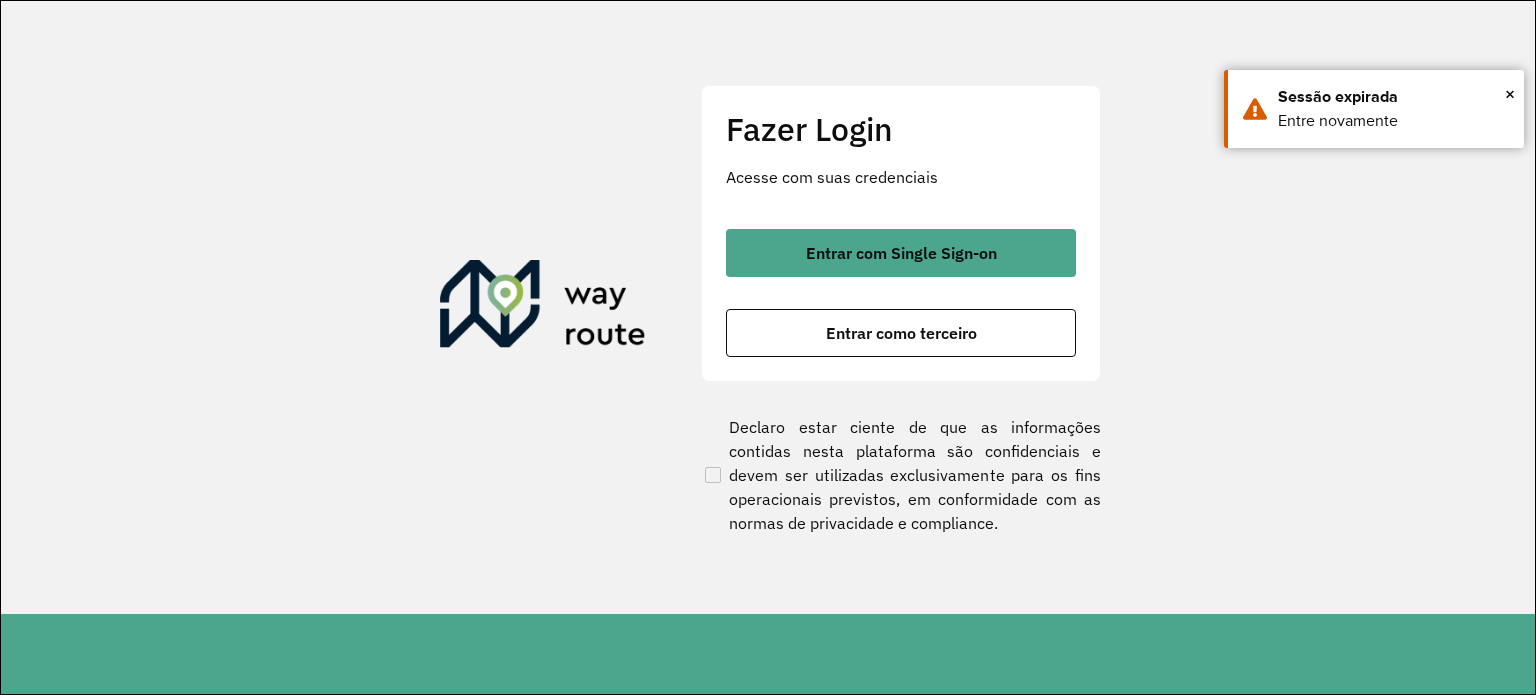 scroll, scrollTop: 0, scrollLeft: 0, axis: both 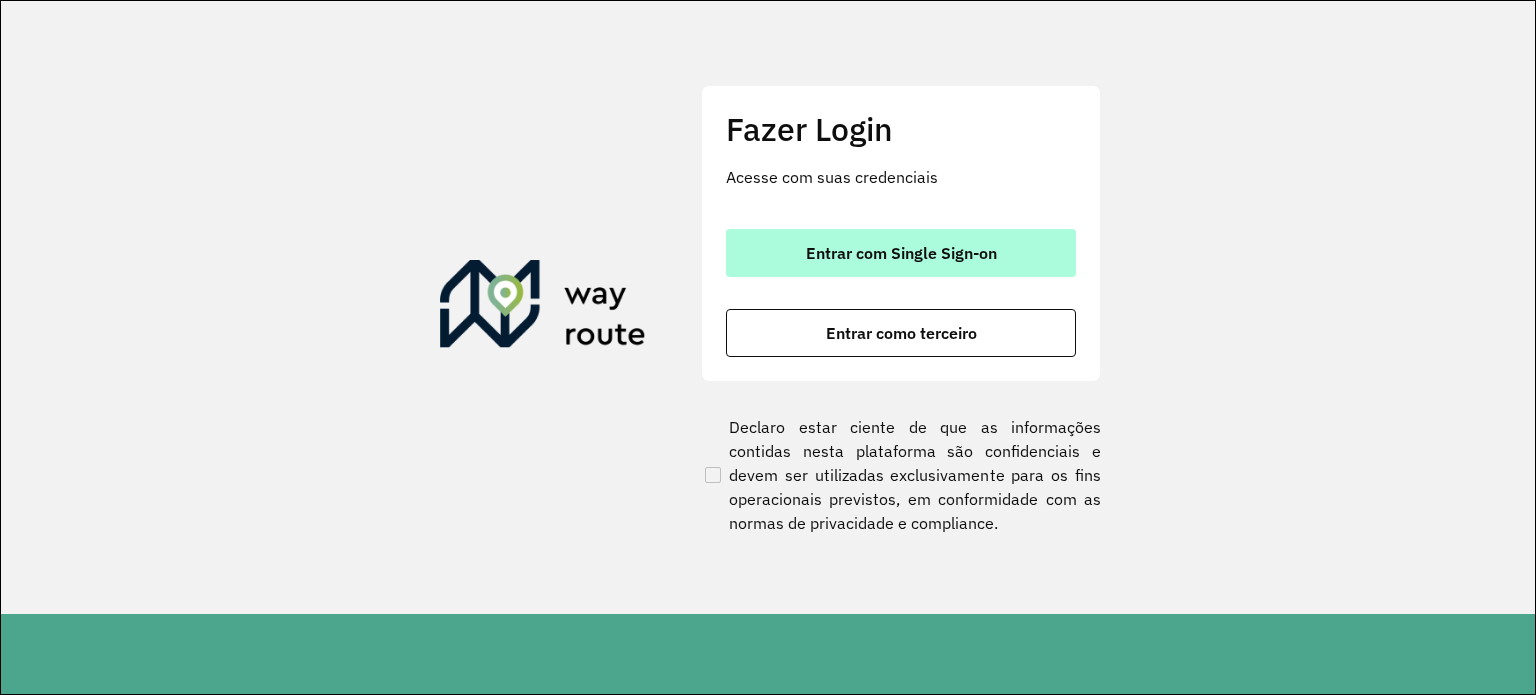 drag, startPoint x: 874, startPoint y: 263, endPoint x: 865, endPoint y: 257, distance: 10.816654 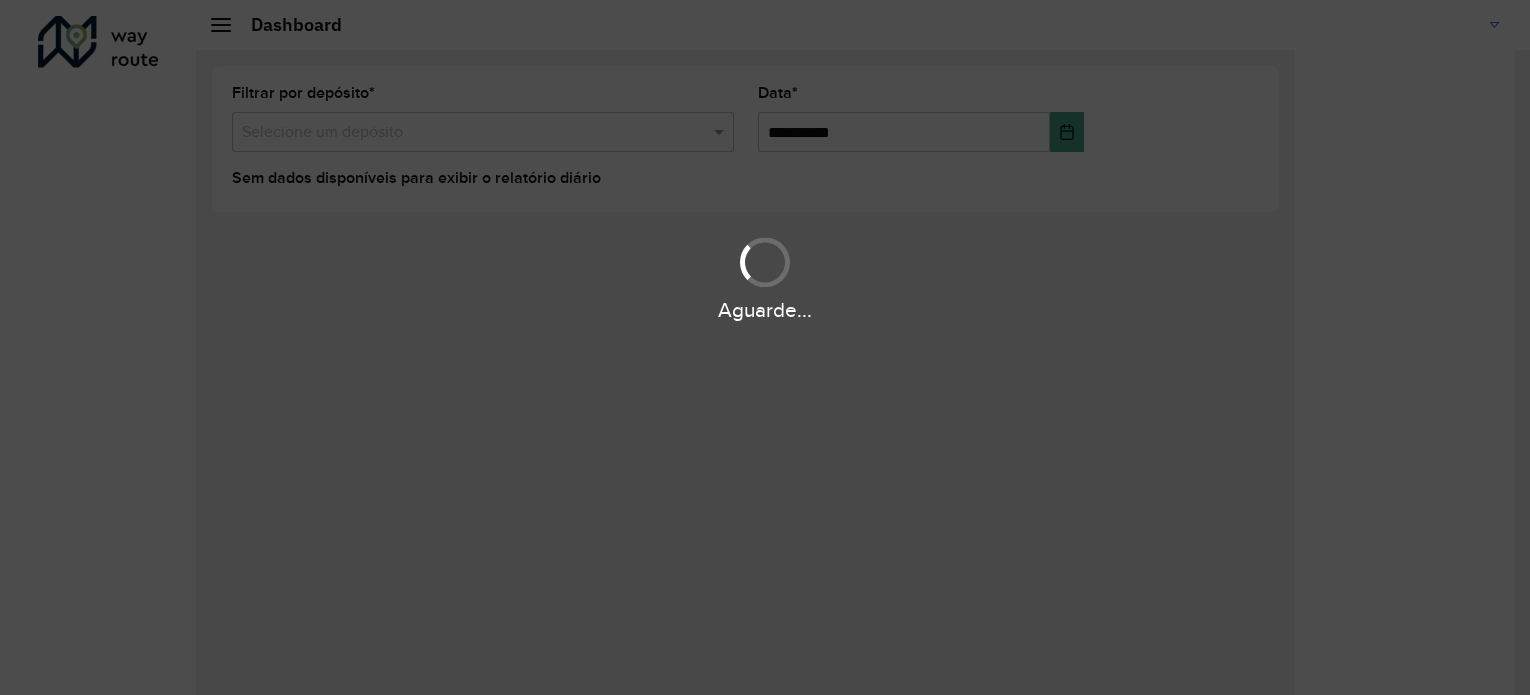 scroll, scrollTop: 0, scrollLeft: 0, axis: both 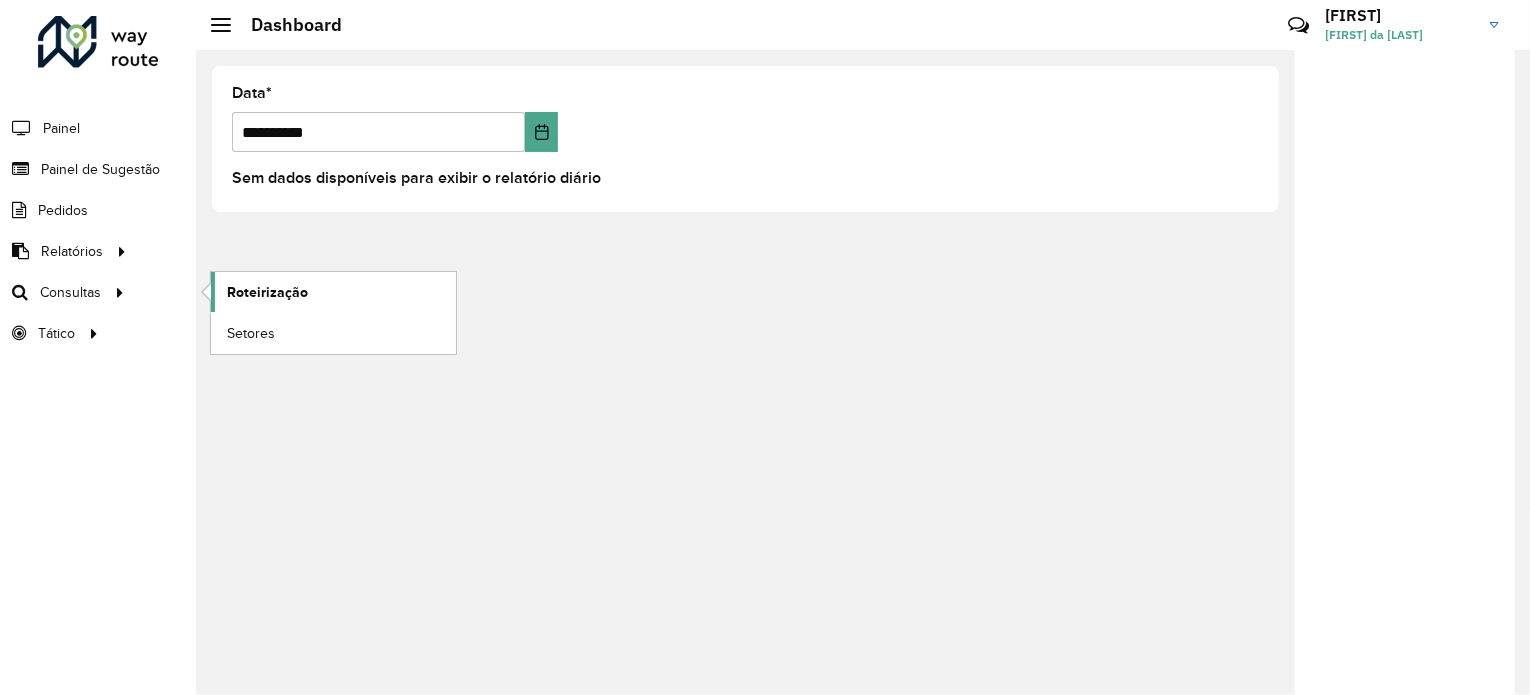click on "Roteirização" 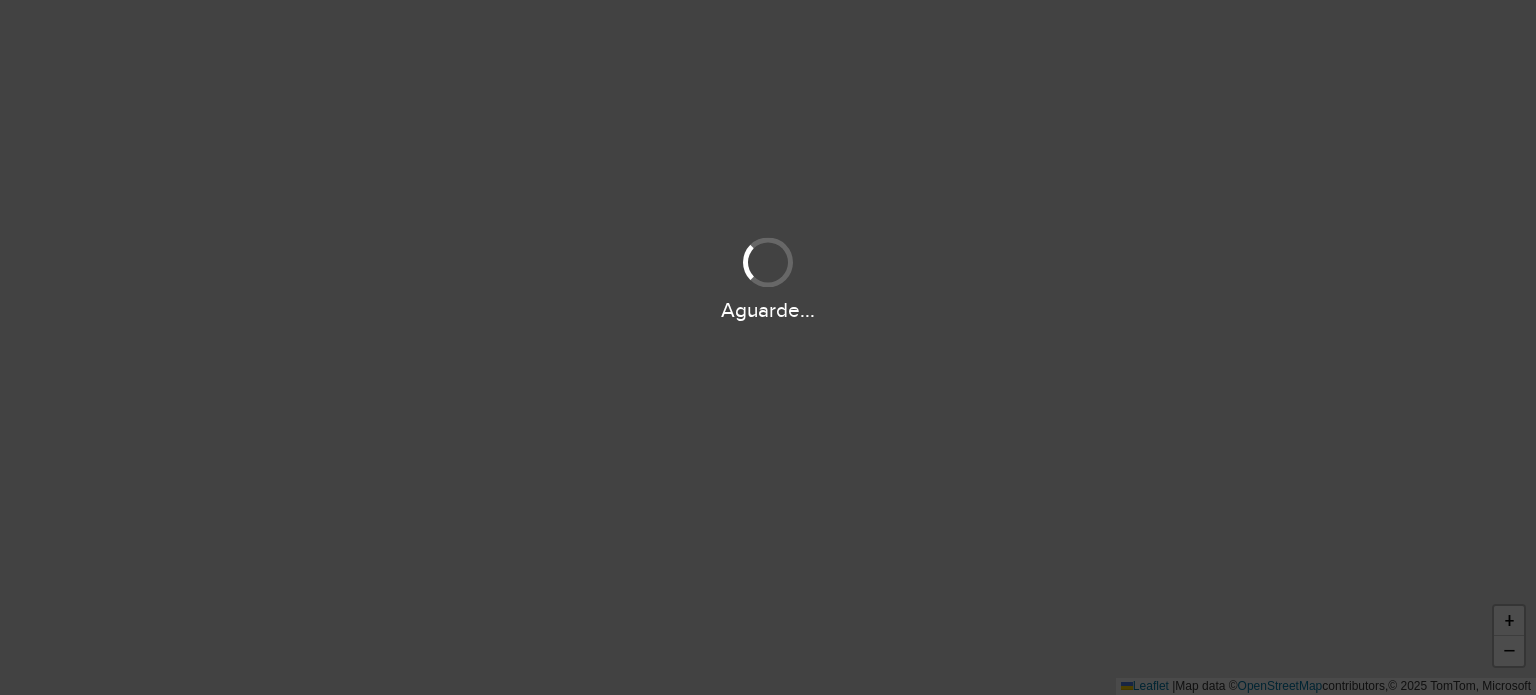 scroll, scrollTop: 0, scrollLeft: 0, axis: both 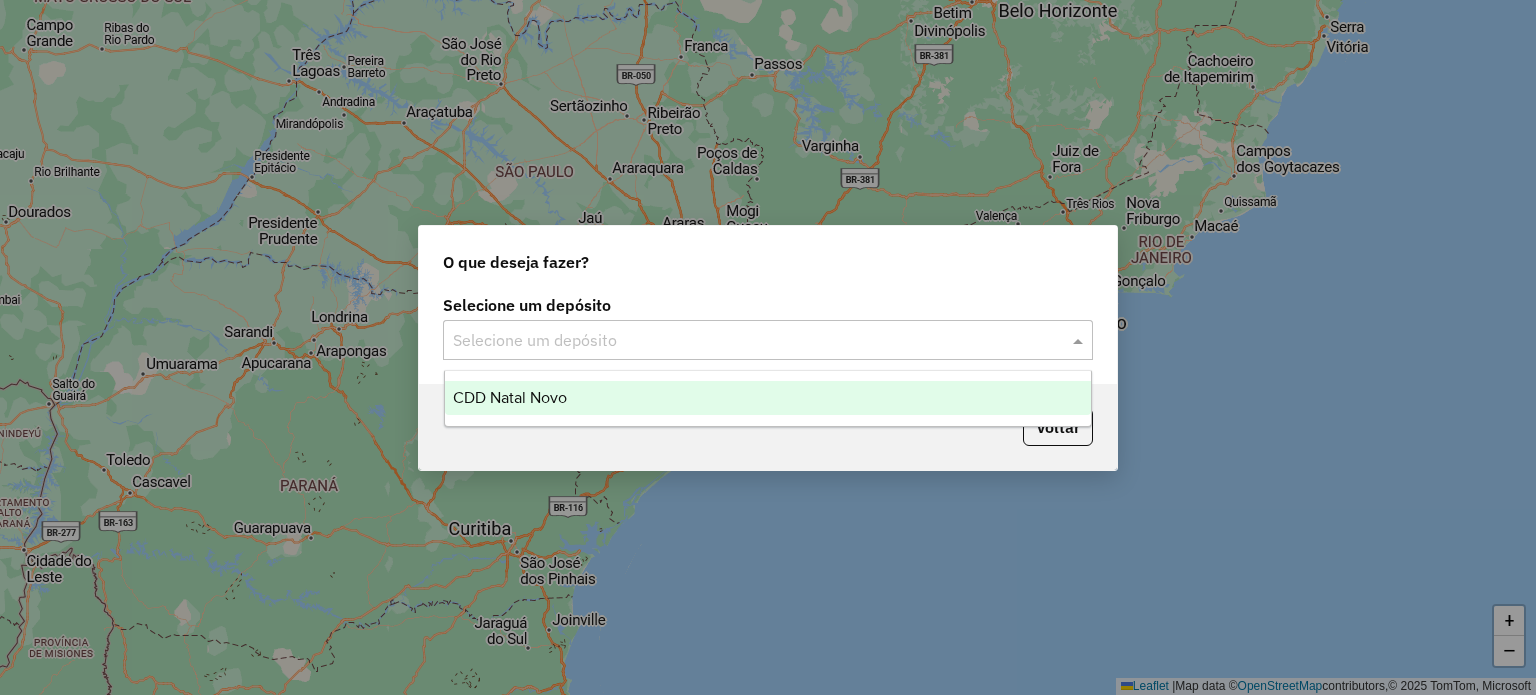 click 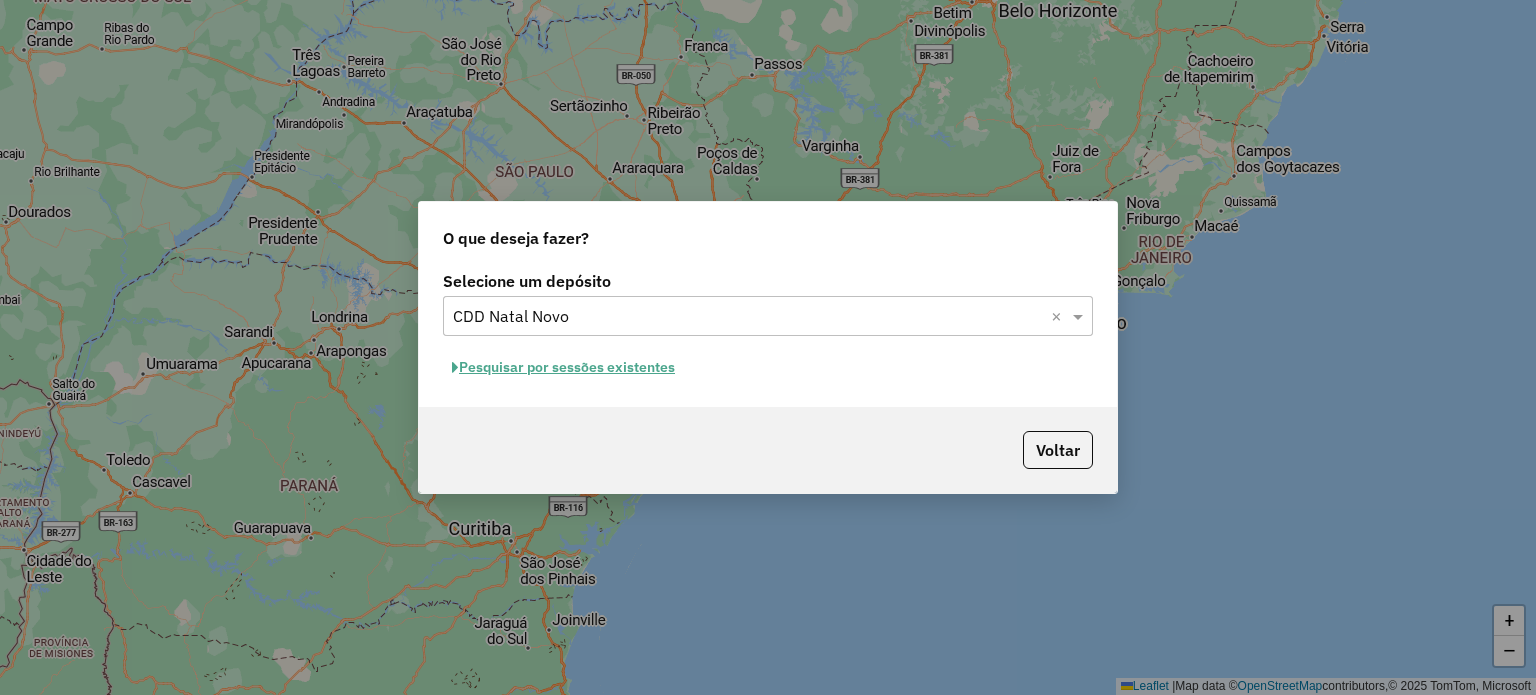 click on "Pesquisar por sessões existentes" 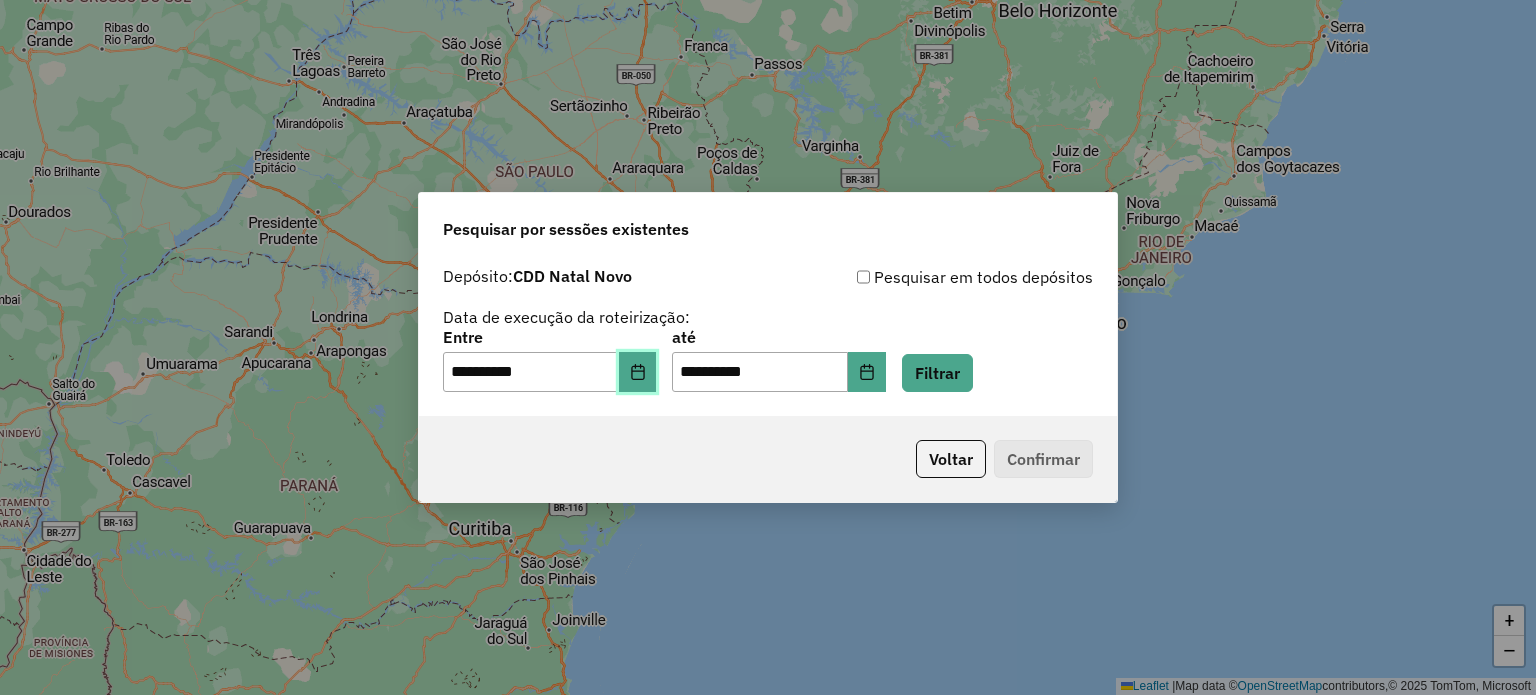 click at bounding box center (638, 372) 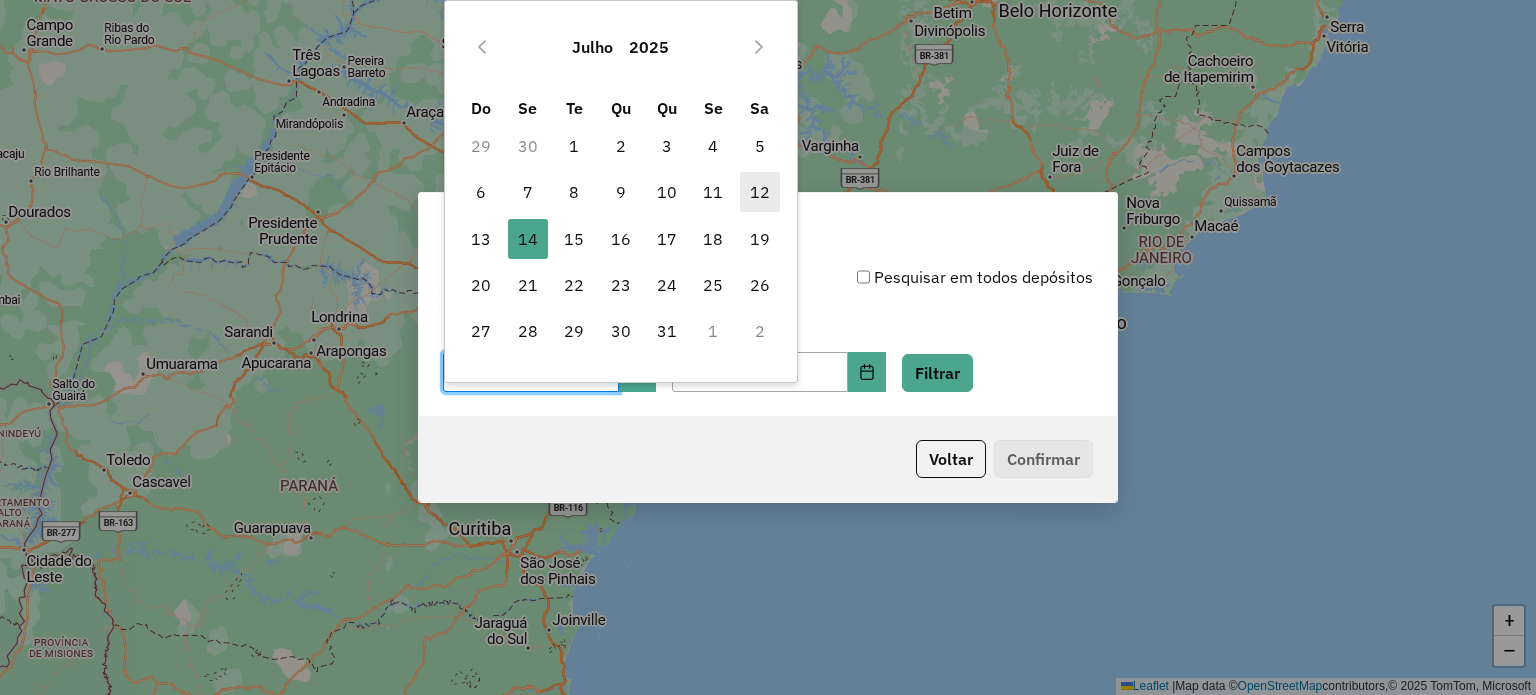 click on "12" at bounding box center (760, 192) 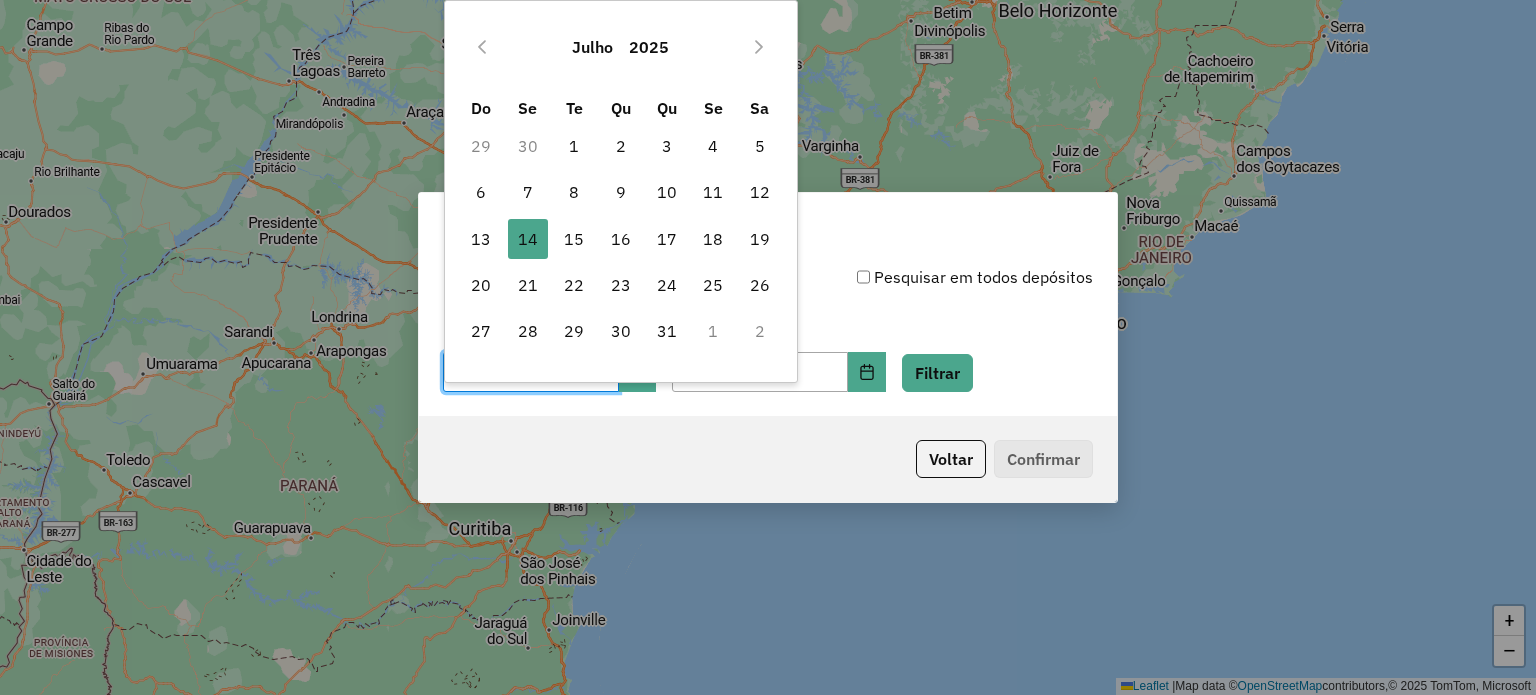 type on "**********" 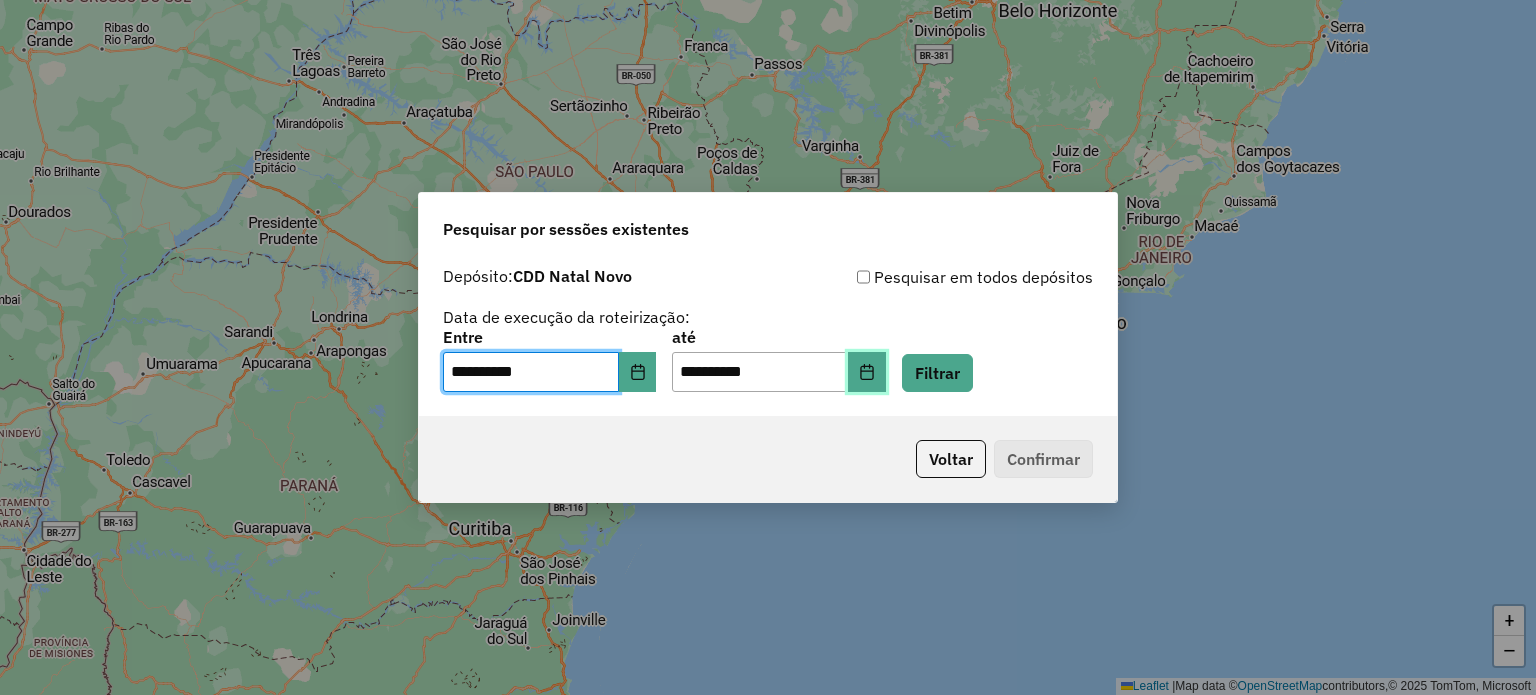 click 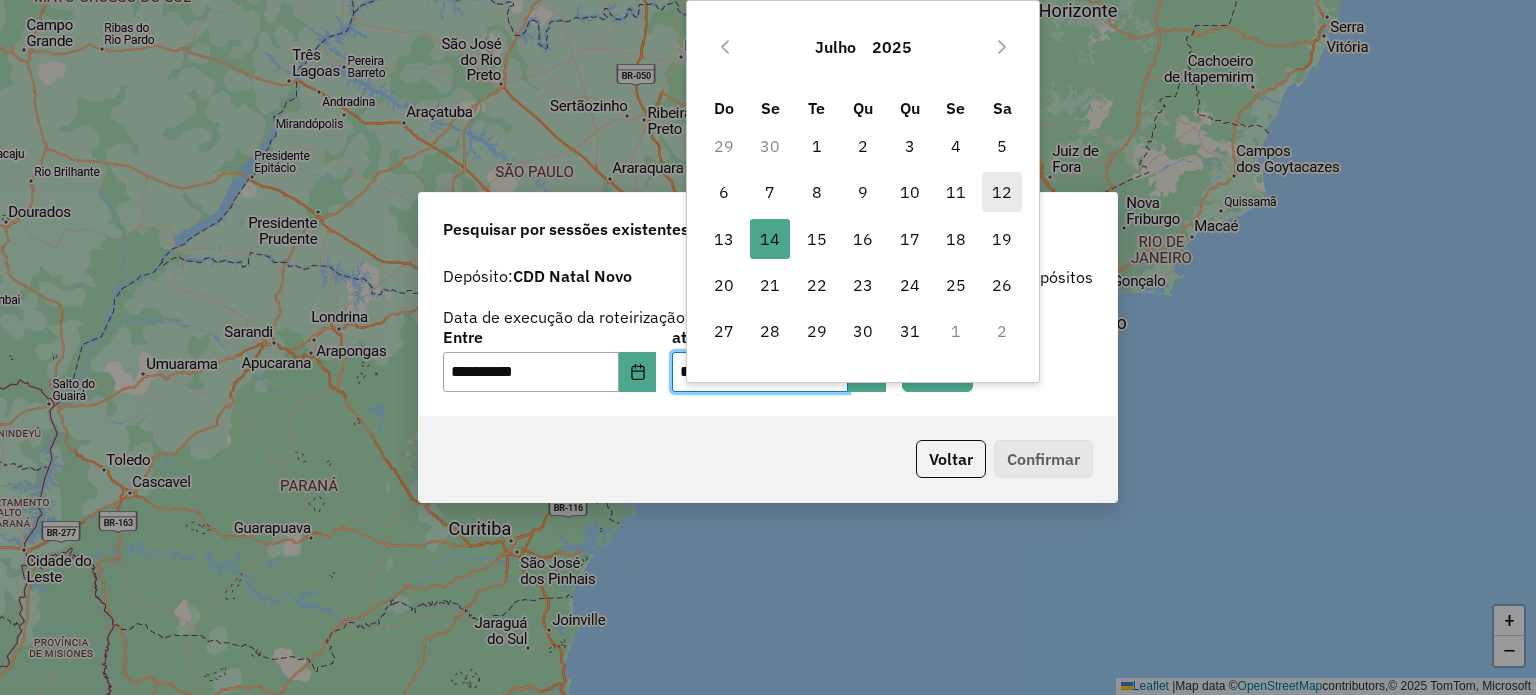 click on "12" at bounding box center (1002, 192) 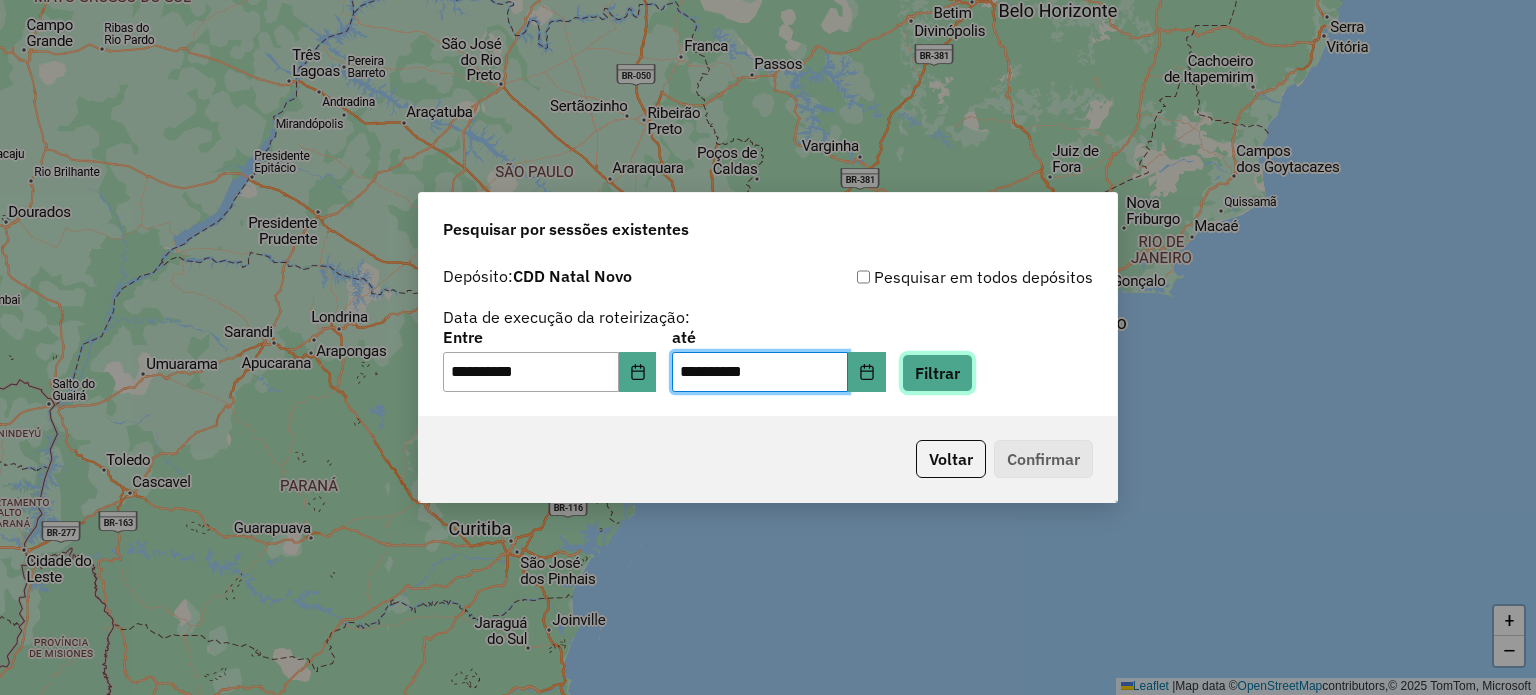 click on "Filtrar" 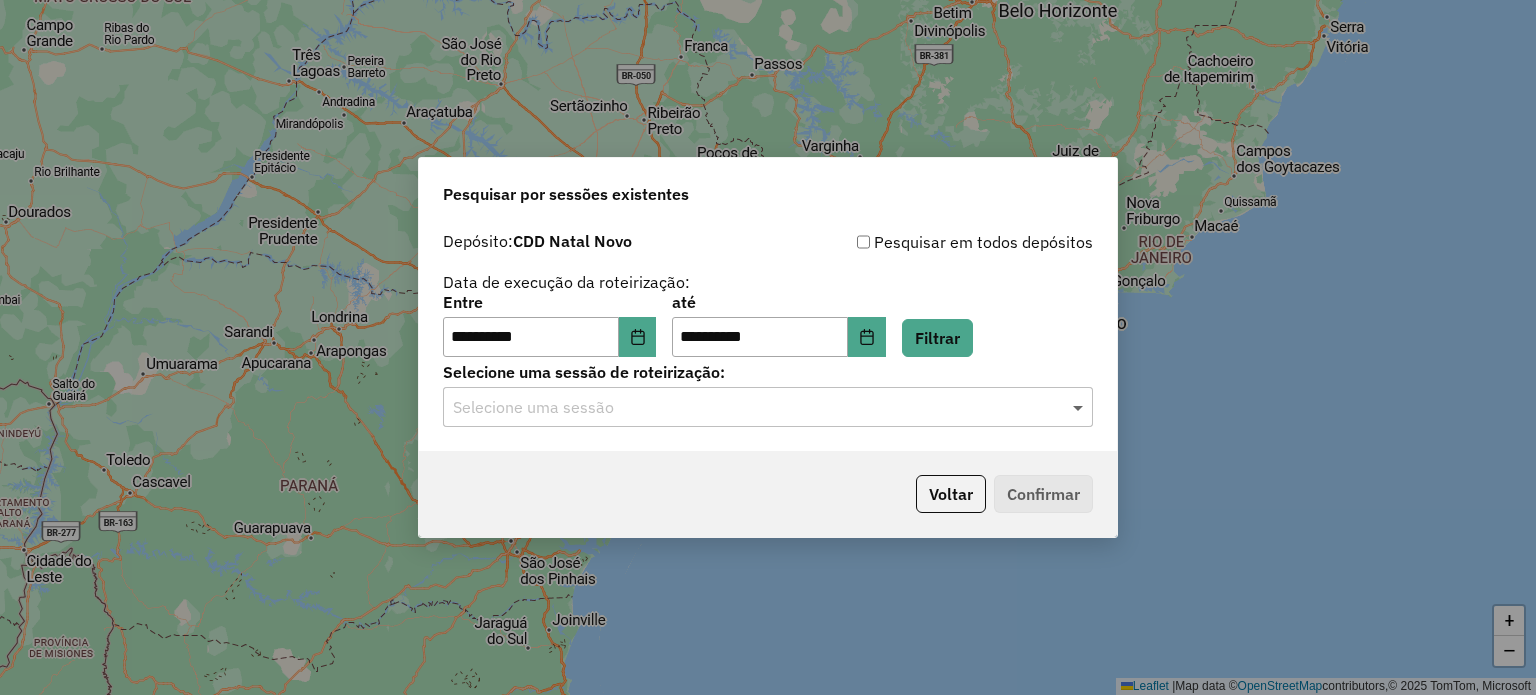 click 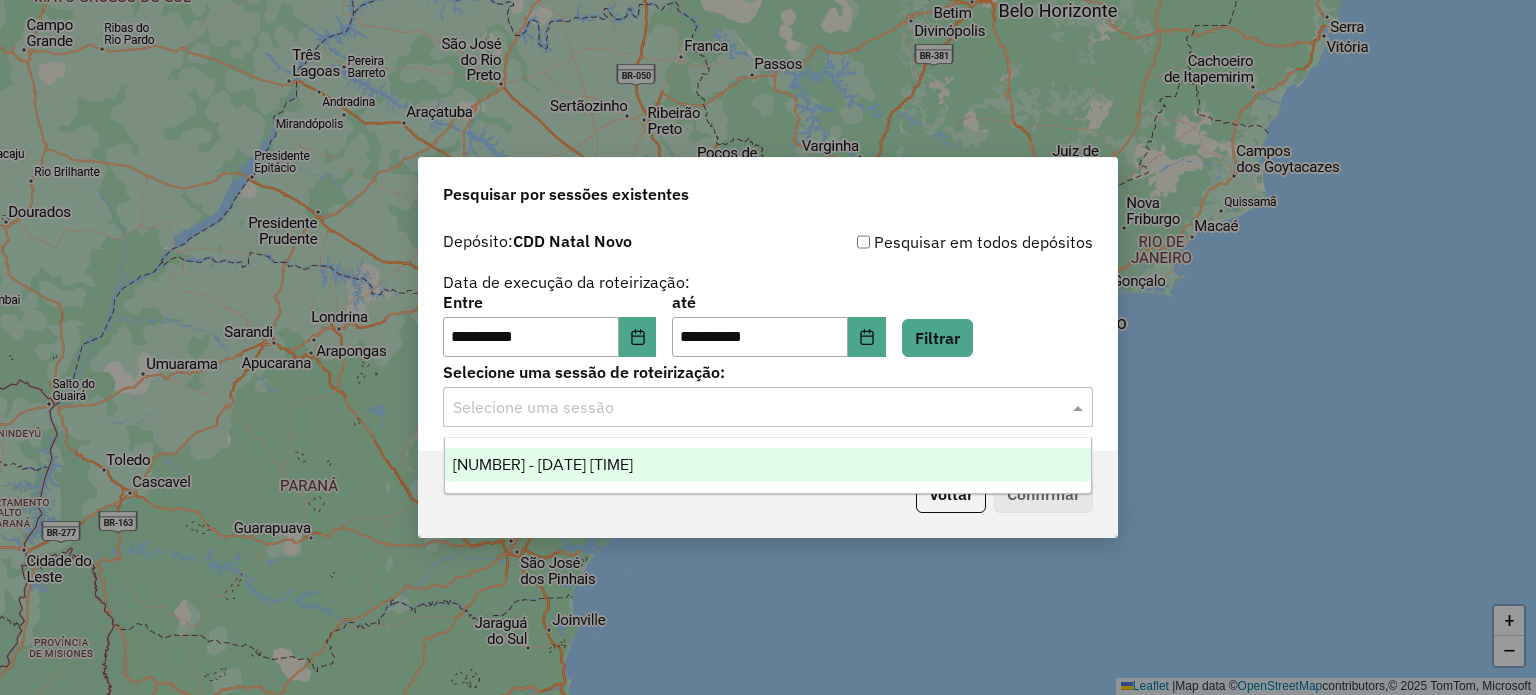 drag, startPoint x: 625, startPoint y: 476, endPoint x: 633, endPoint y: 467, distance: 12.0415945 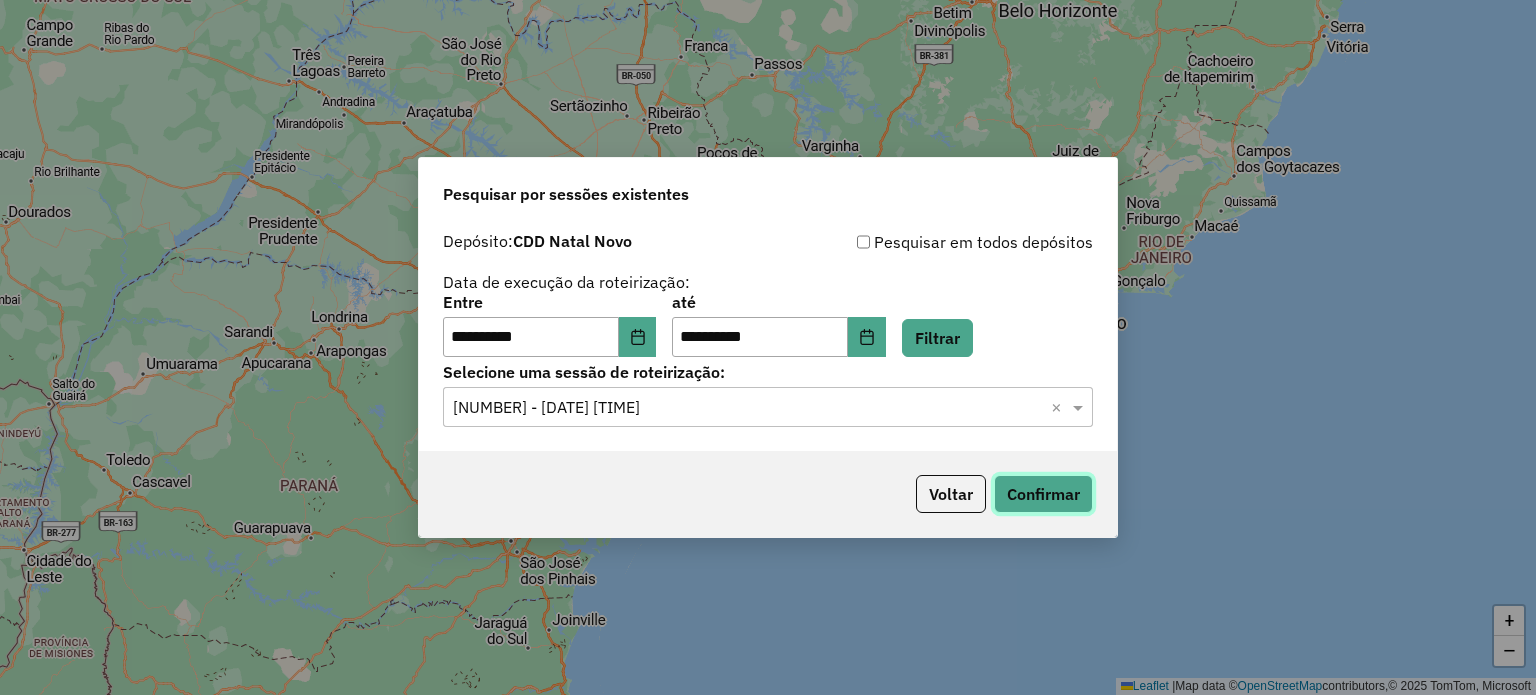click on "Confirmar" 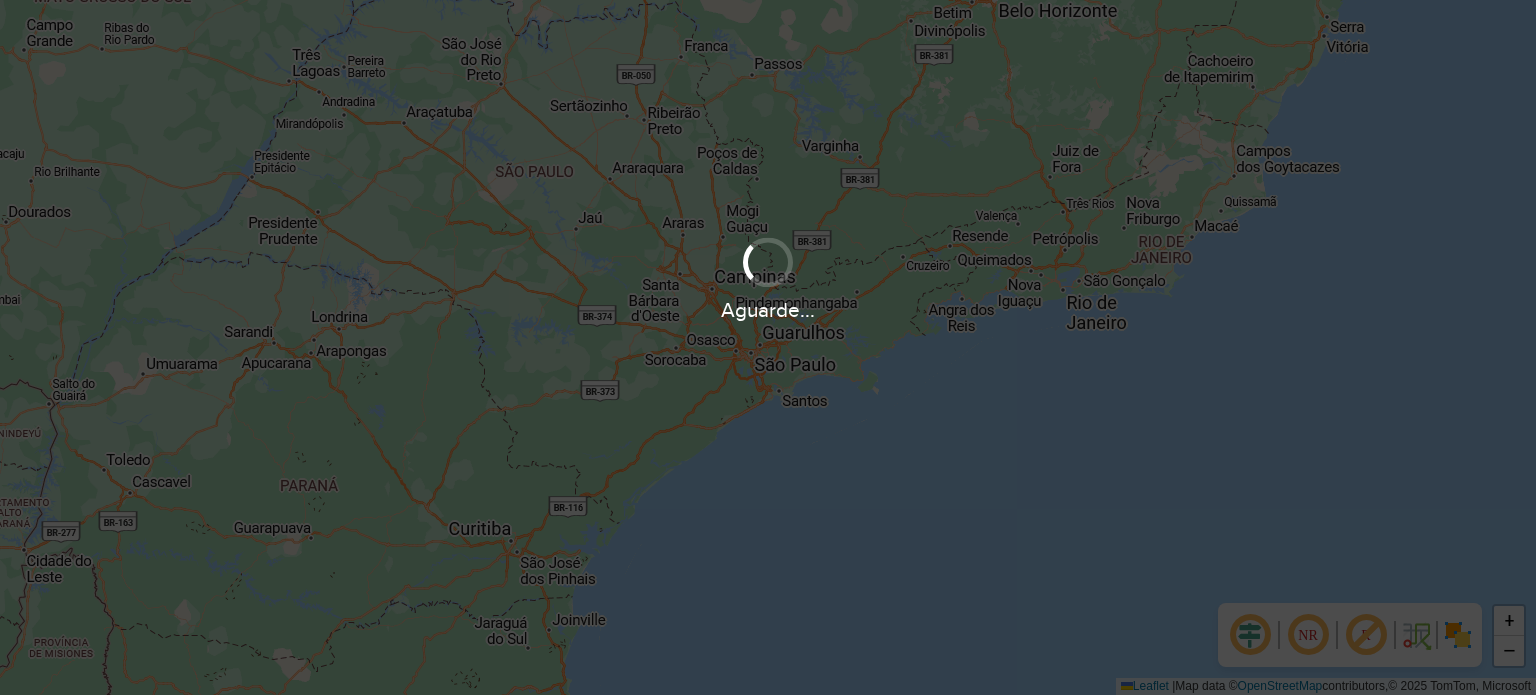 scroll, scrollTop: 0, scrollLeft: 0, axis: both 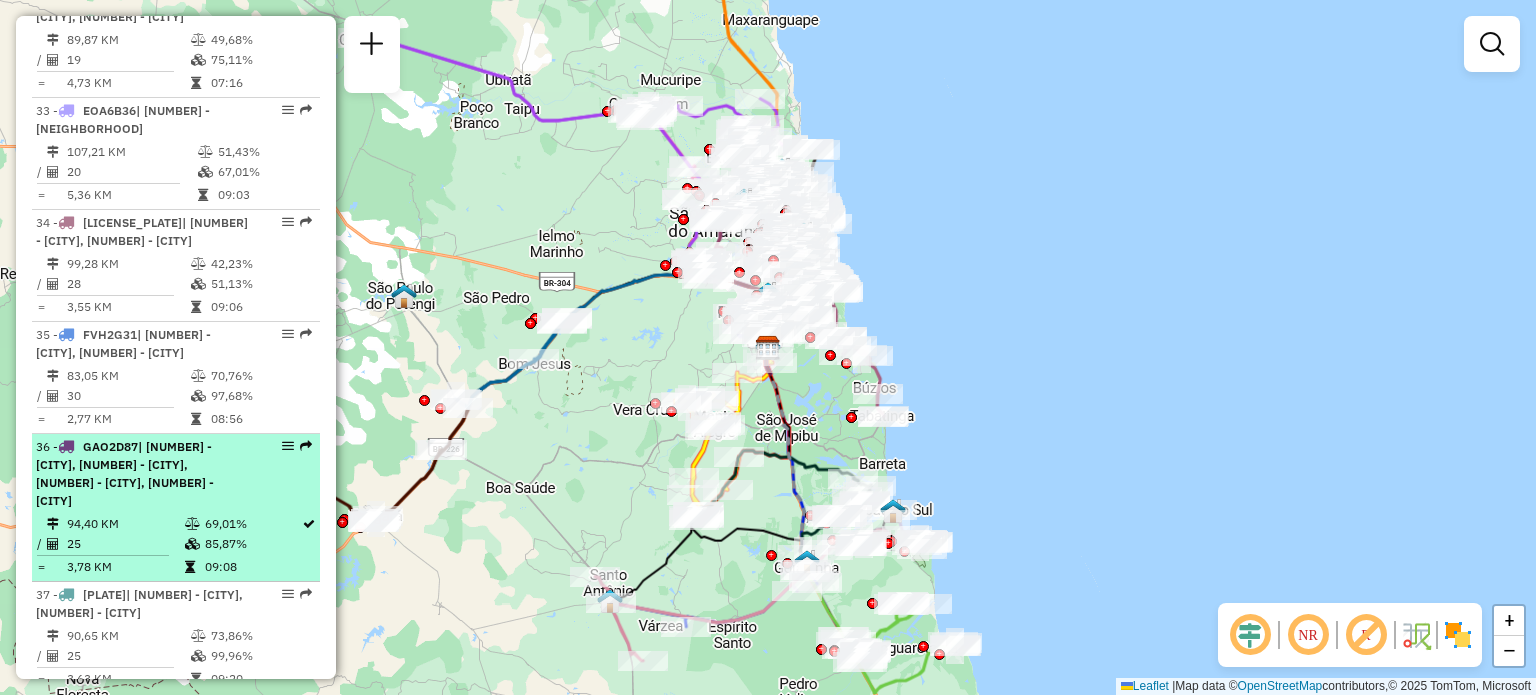 select on "**********" 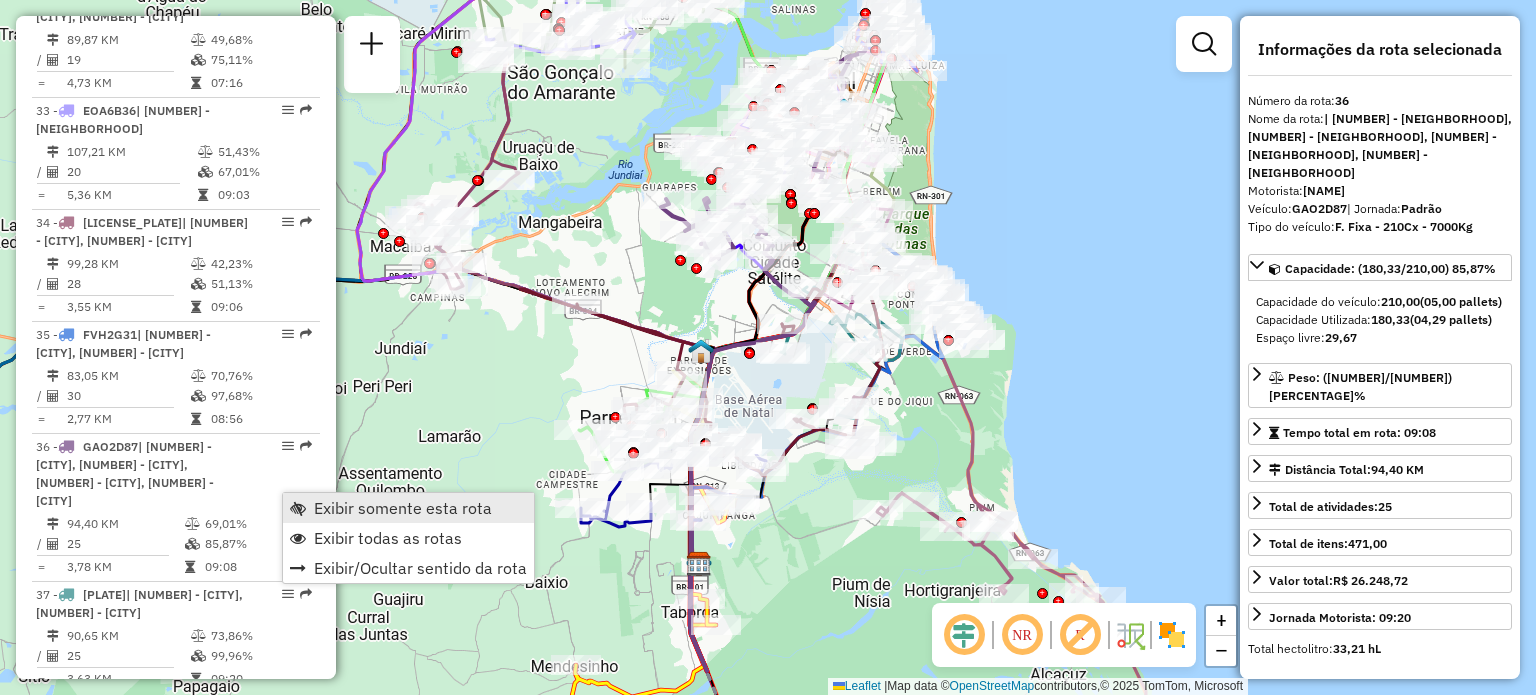 click on "Exibir somente esta rota" at bounding box center [403, 508] 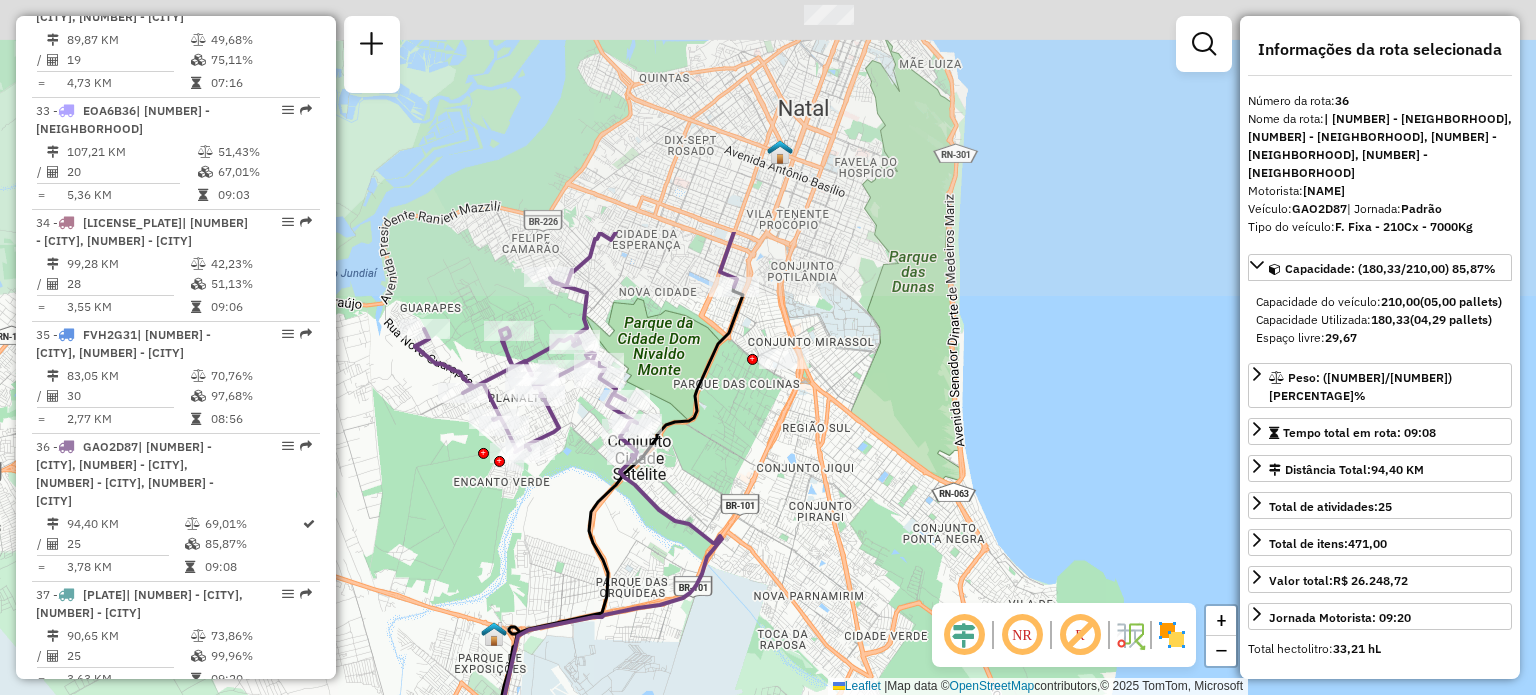 drag, startPoint x: 924, startPoint y: 260, endPoint x: 806, endPoint y: 589, distance: 349.5211 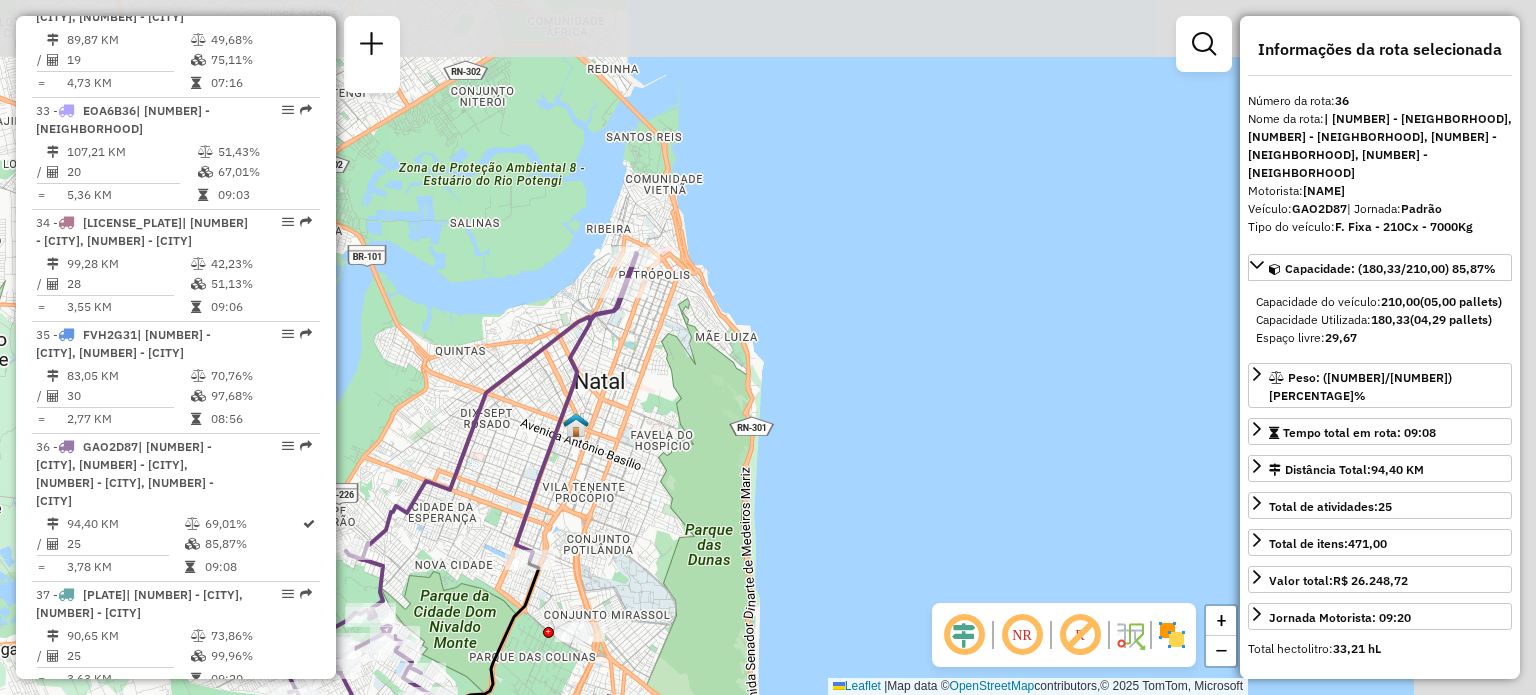 drag, startPoint x: 824, startPoint y: 289, endPoint x: 624, endPoint y: 505, distance: 294.3739 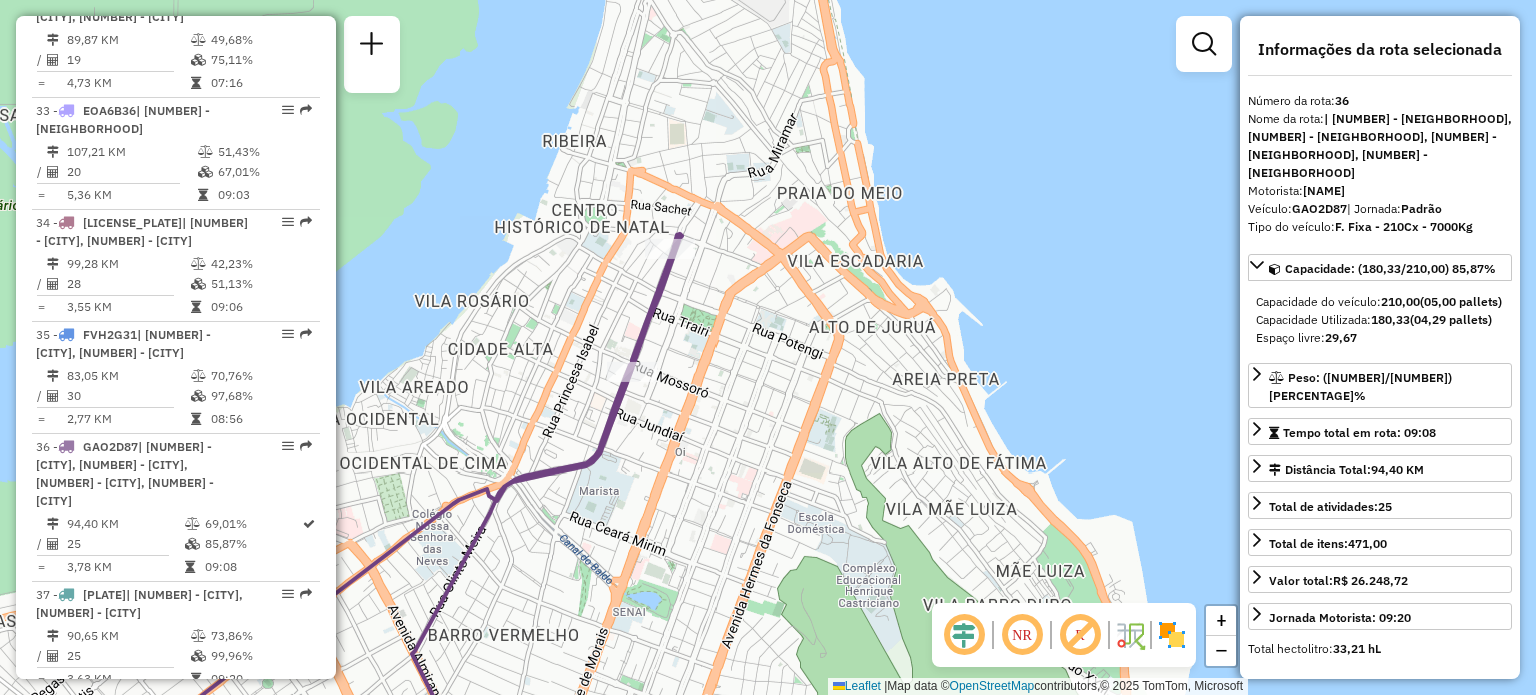 drag, startPoint x: 608, startPoint y: 304, endPoint x: 898, endPoint y: 450, distance: 324.6783 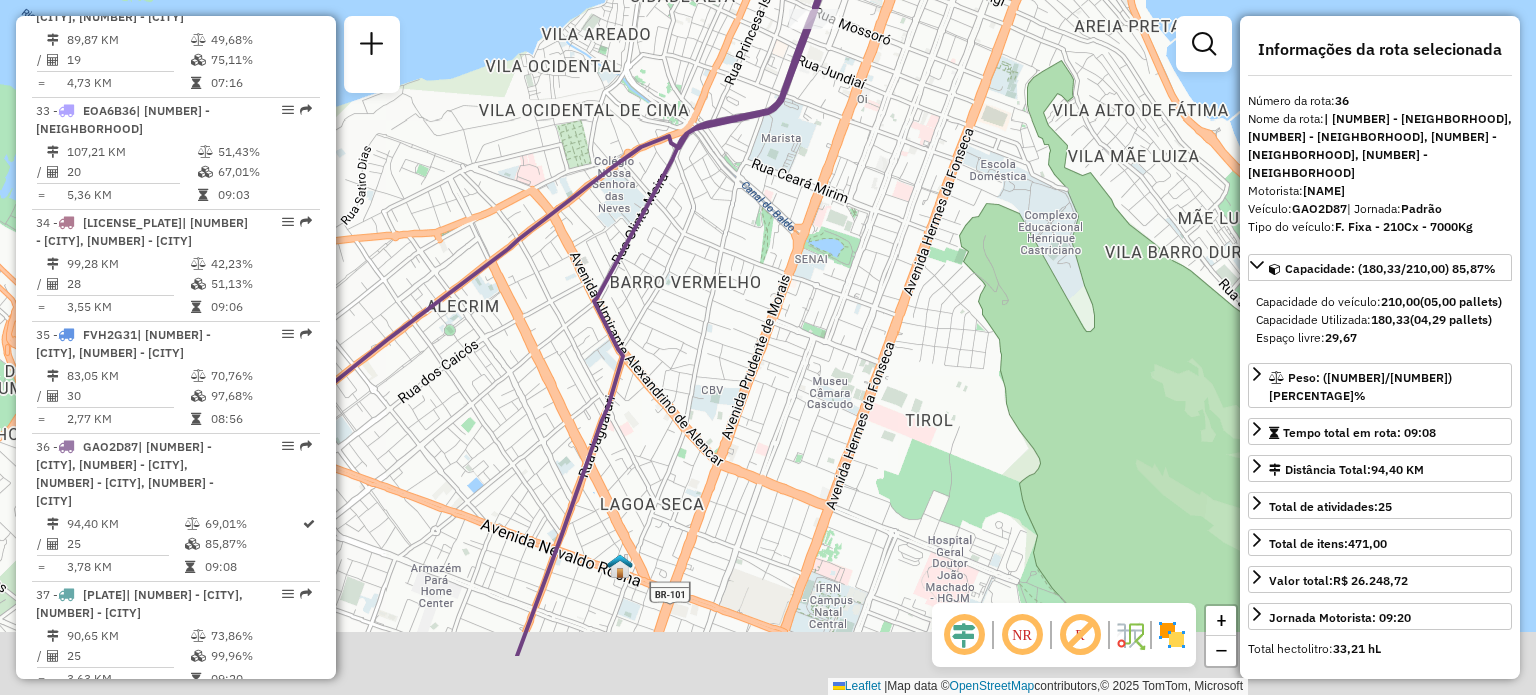drag, startPoint x: 749, startPoint y: 607, endPoint x: 817, endPoint y: 310, distance: 304.6851 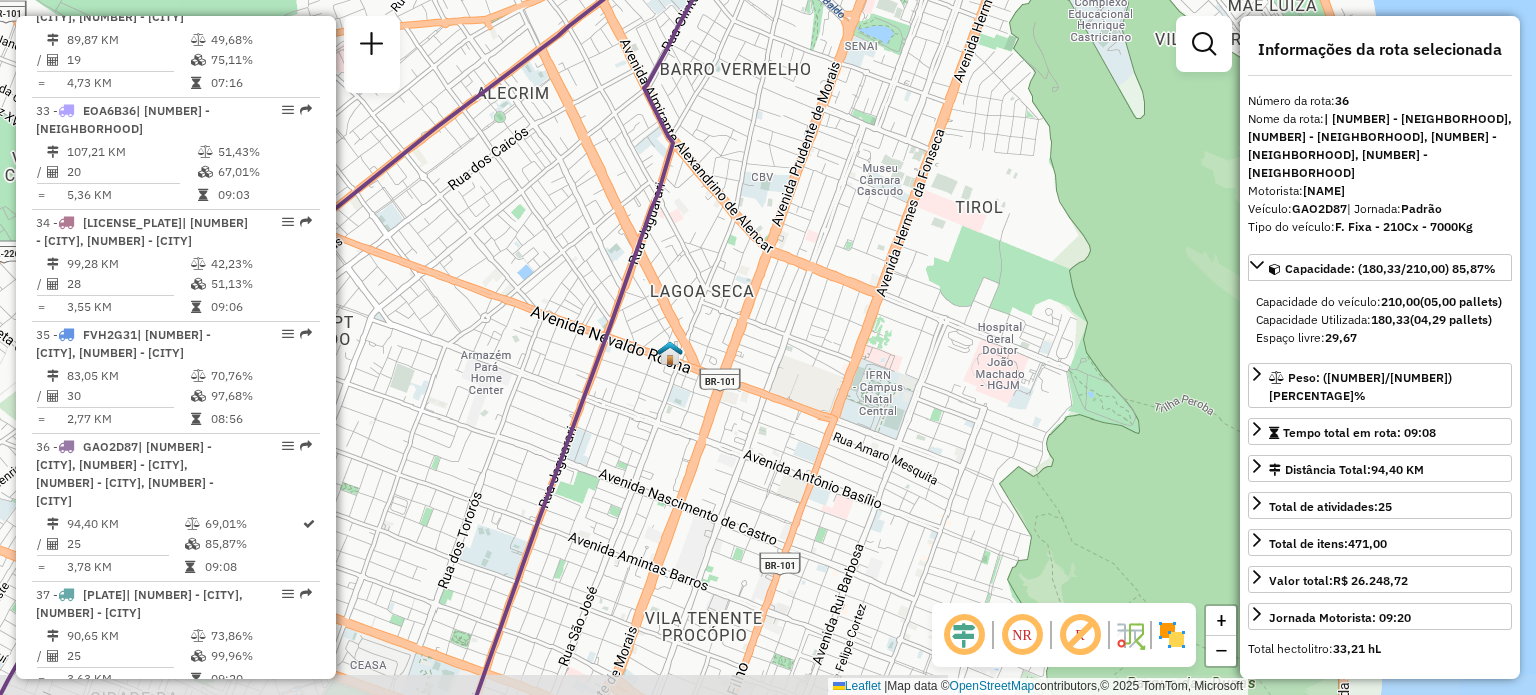 drag, startPoint x: 721, startPoint y: 387, endPoint x: 716, endPoint y: 162, distance: 225.05554 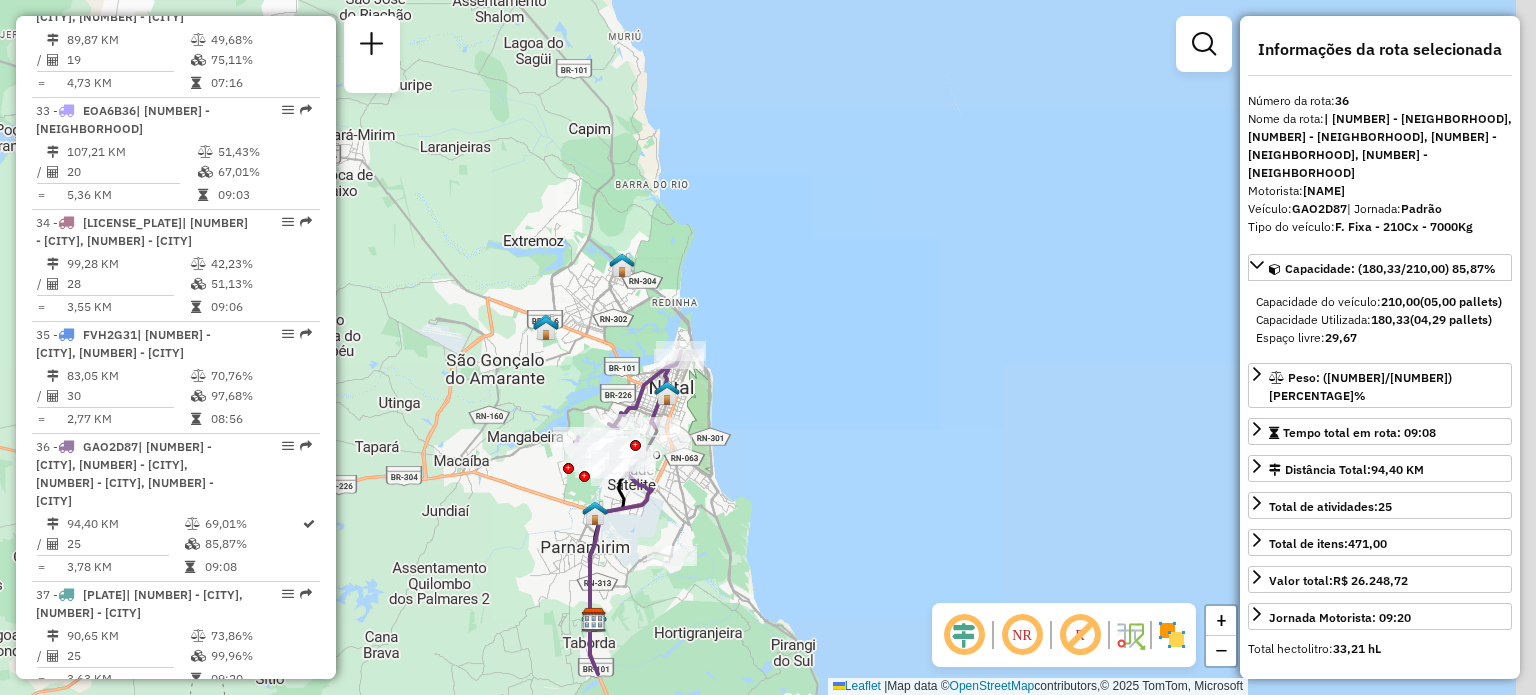 drag, startPoint x: 706, startPoint y: 475, endPoint x: 716, endPoint y: 355, distance: 120.41595 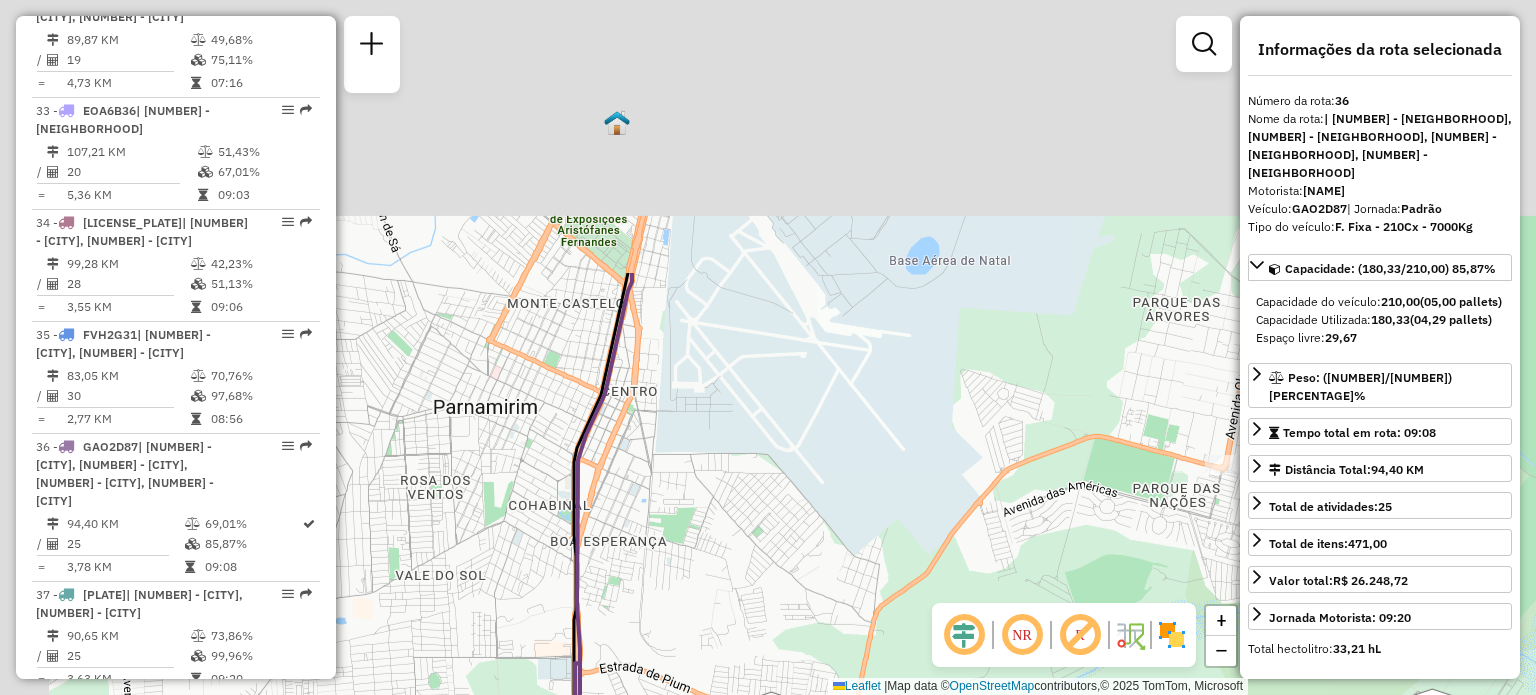 drag, startPoint x: 621, startPoint y: 356, endPoint x: 762, endPoint y: 742, distance: 410.94647 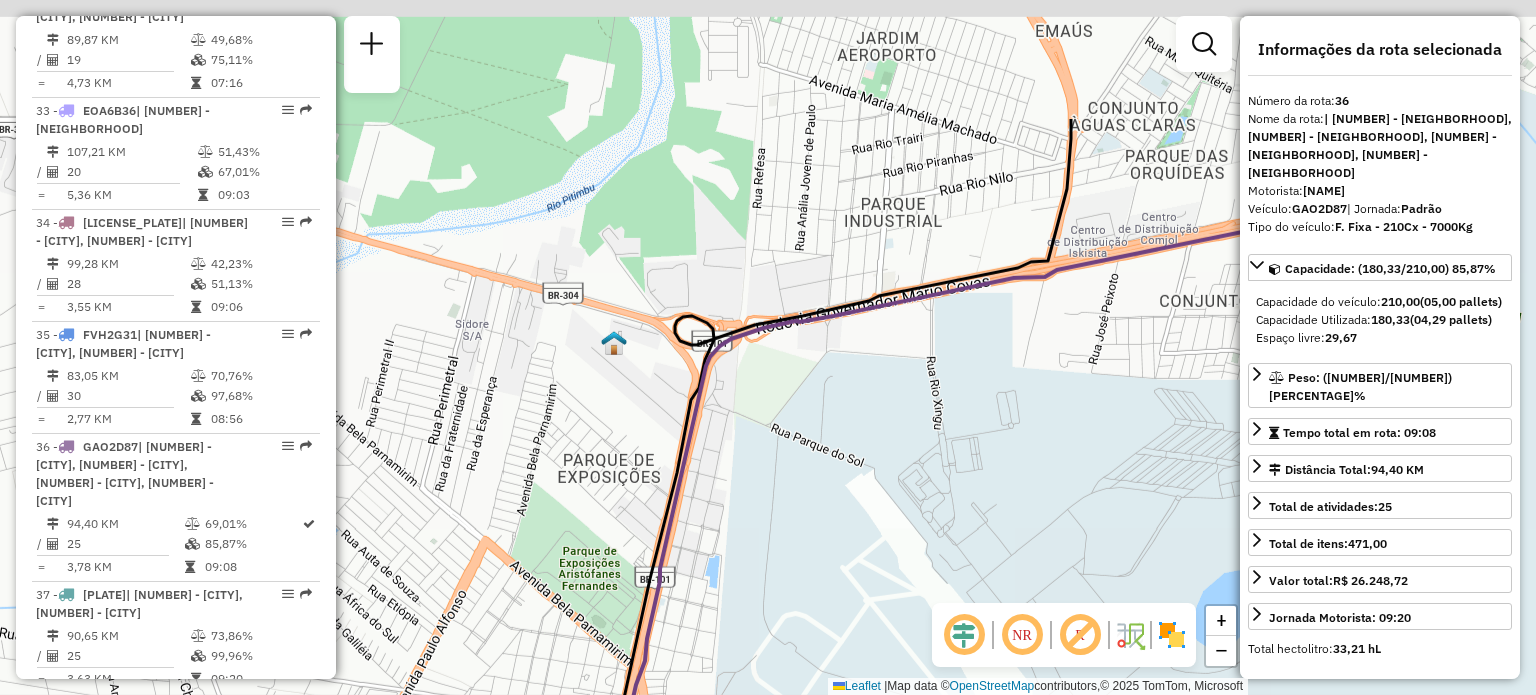drag, startPoint x: 768, startPoint y: 232, endPoint x: 864, endPoint y: 434, distance: 223.65152 